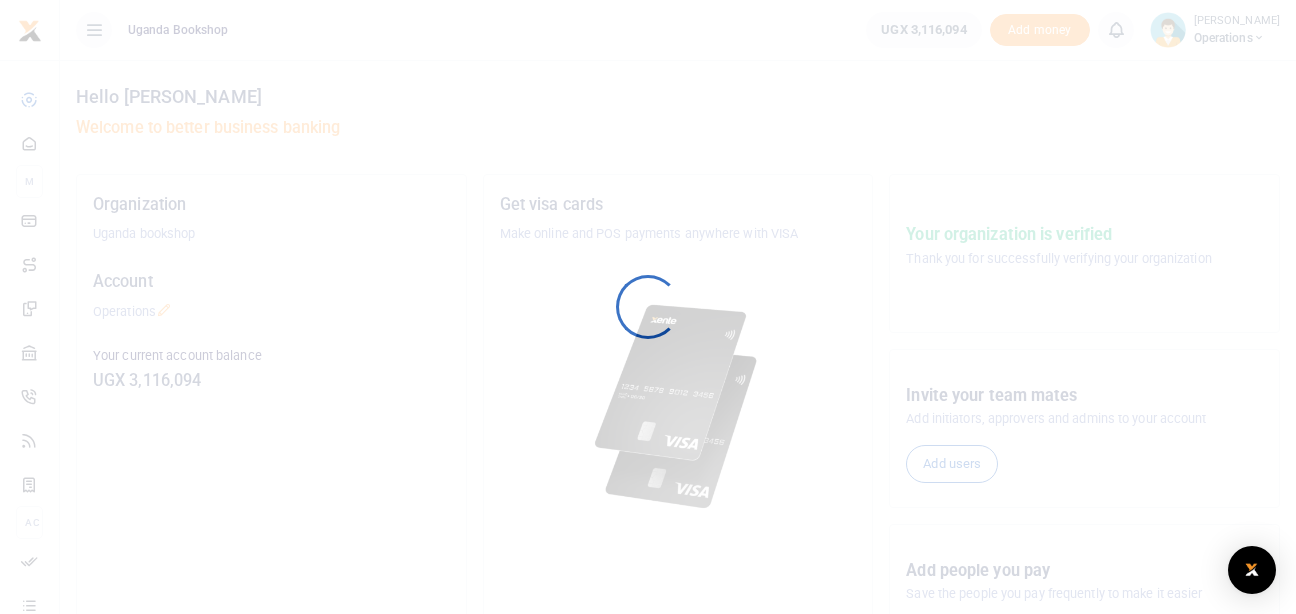 scroll, scrollTop: 0, scrollLeft: 0, axis: both 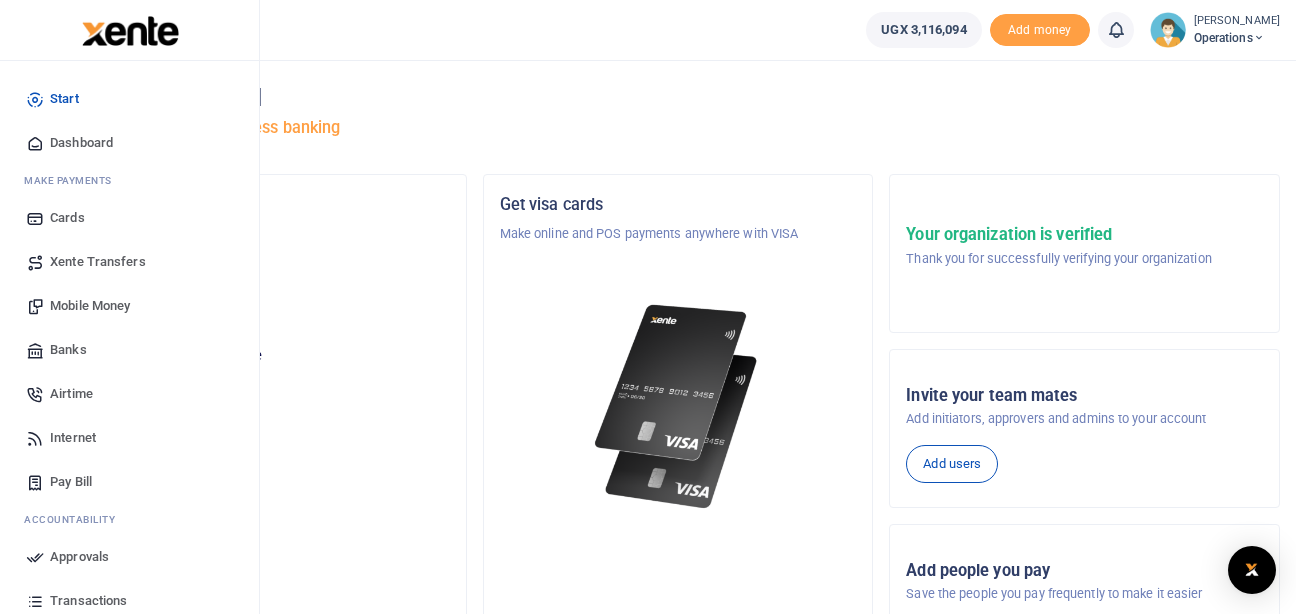 click on "Mobile Money" at bounding box center [90, 306] 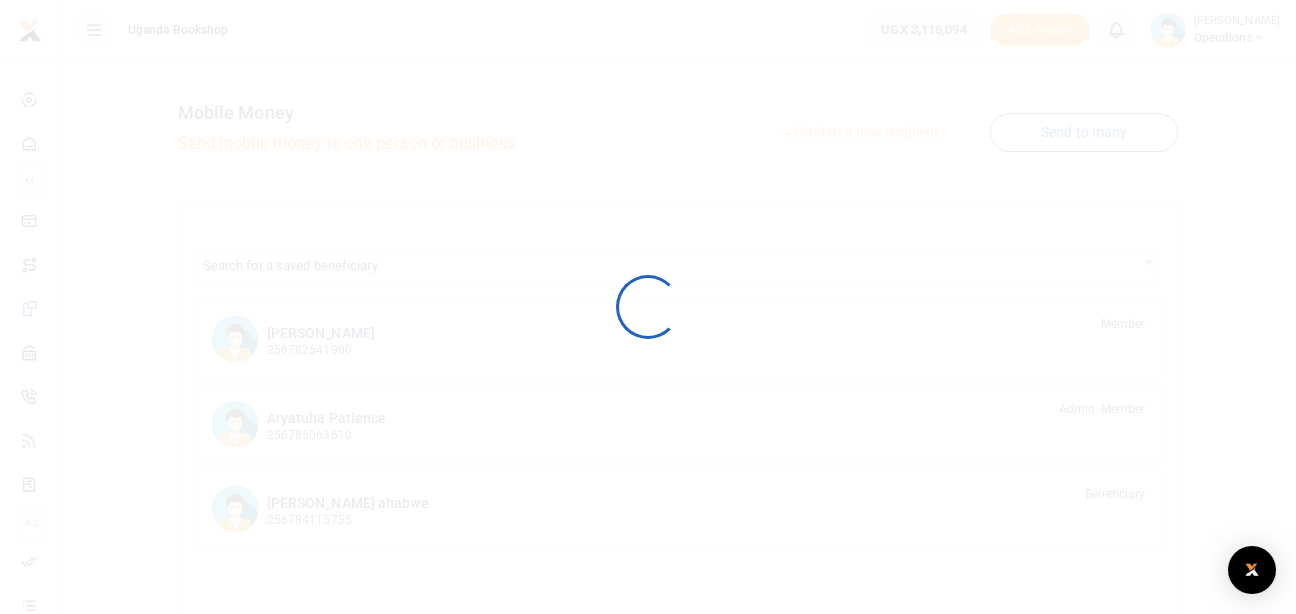 scroll, scrollTop: 0, scrollLeft: 0, axis: both 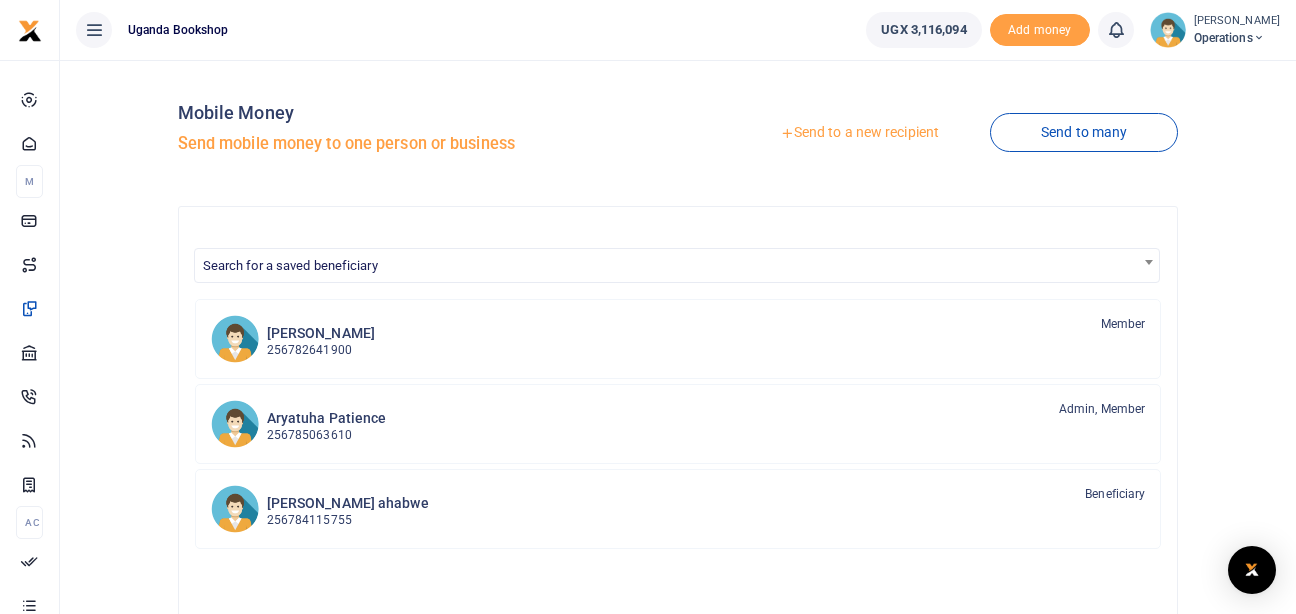 drag, startPoint x: 813, startPoint y: 133, endPoint x: 800, endPoint y: 146, distance: 18.384777 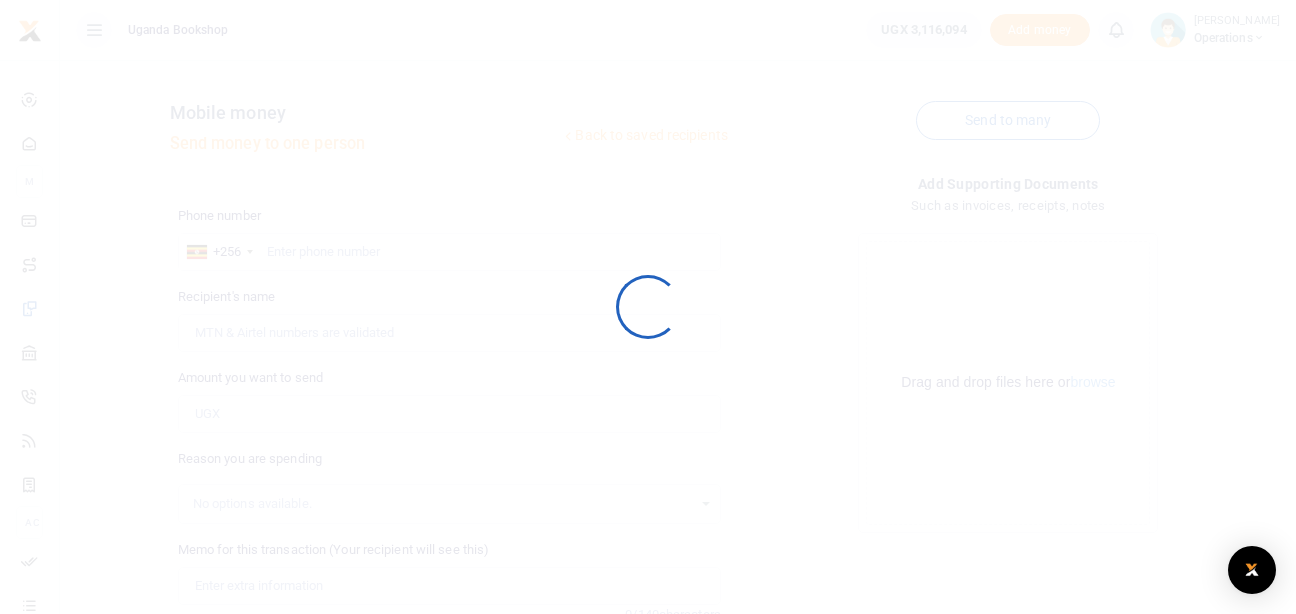 scroll, scrollTop: 0, scrollLeft: 0, axis: both 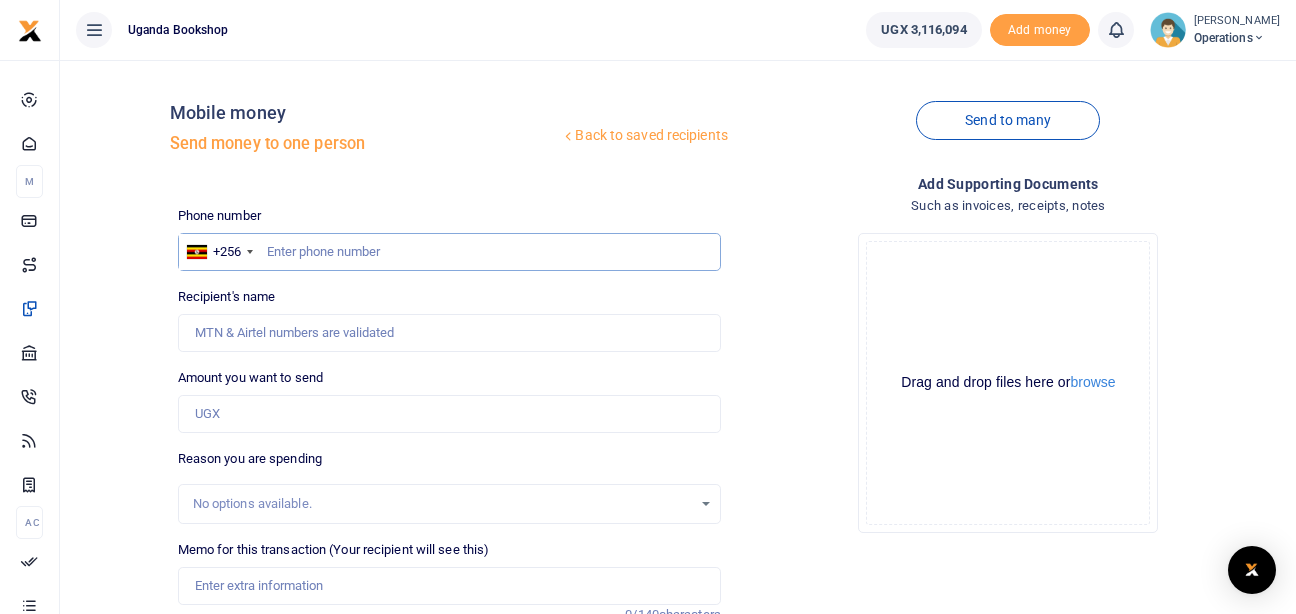 click at bounding box center (449, 252) 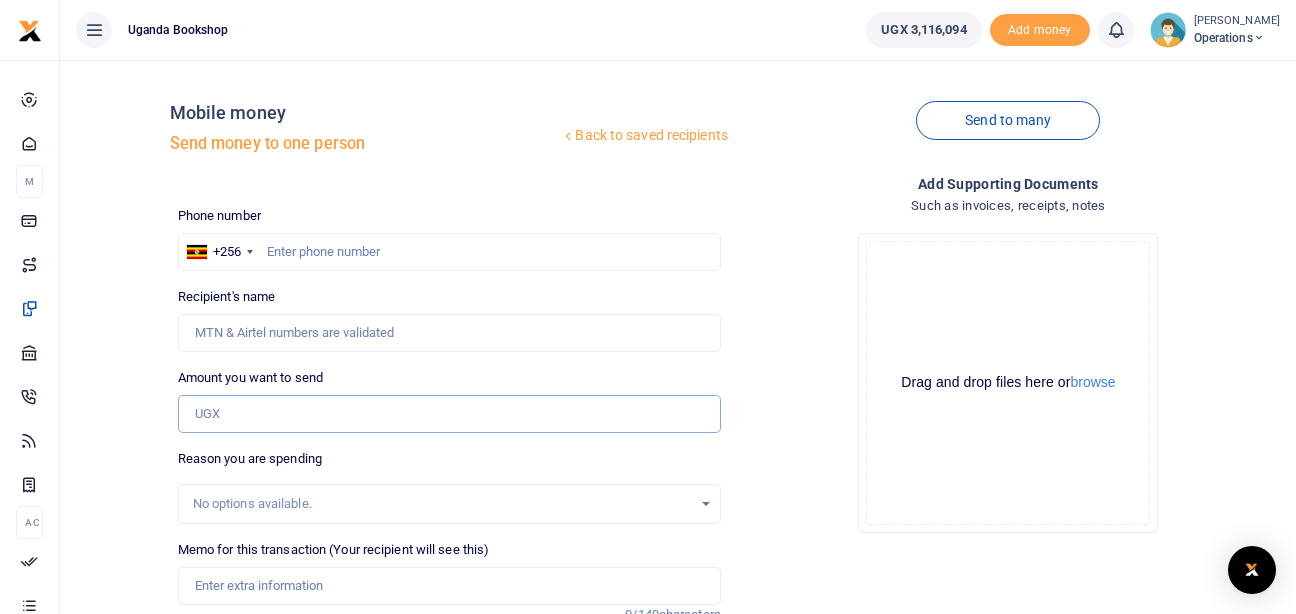 click on "Amount you want to send" at bounding box center [449, 414] 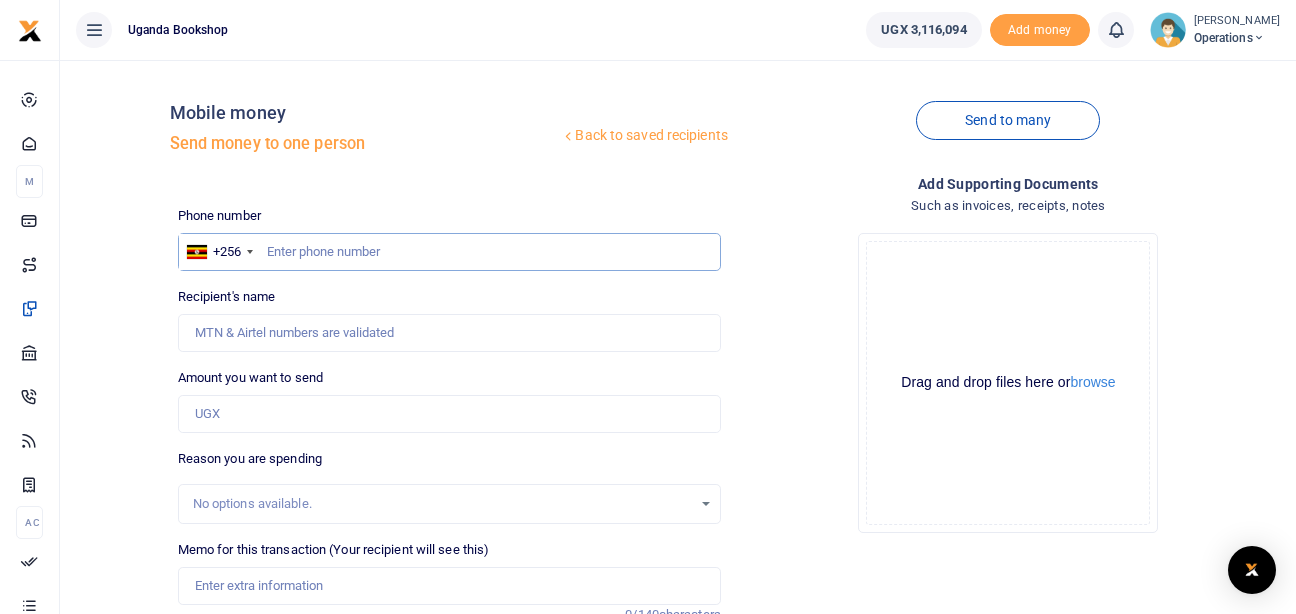 click at bounding box center (449, 252) 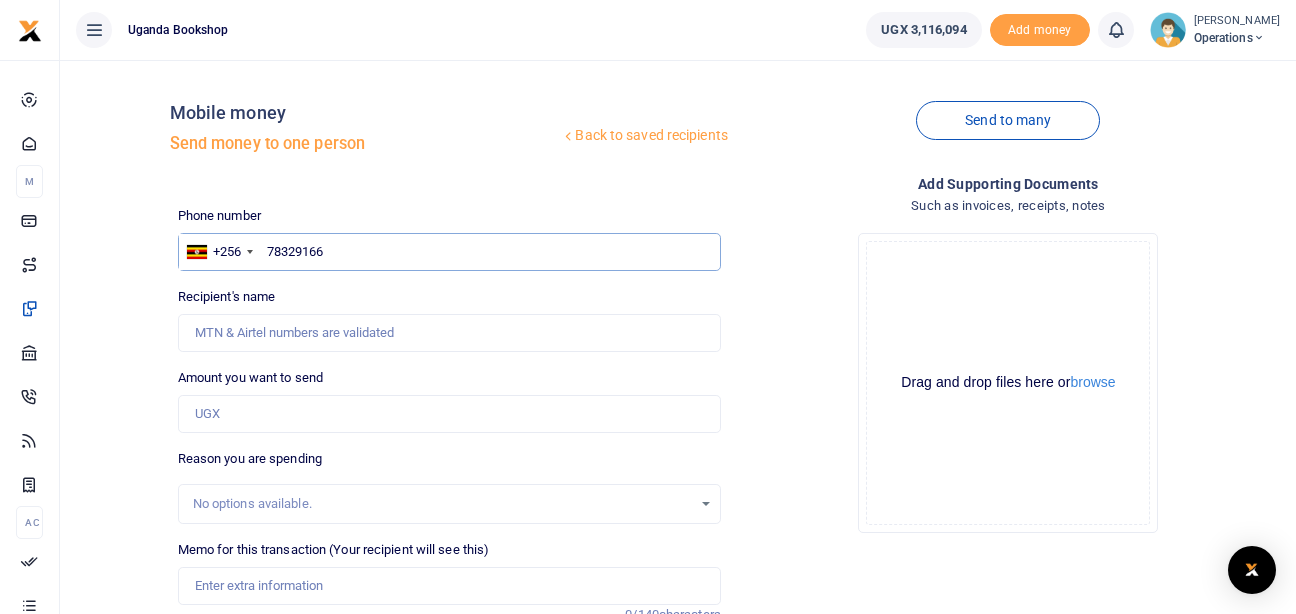 type on "783291664" 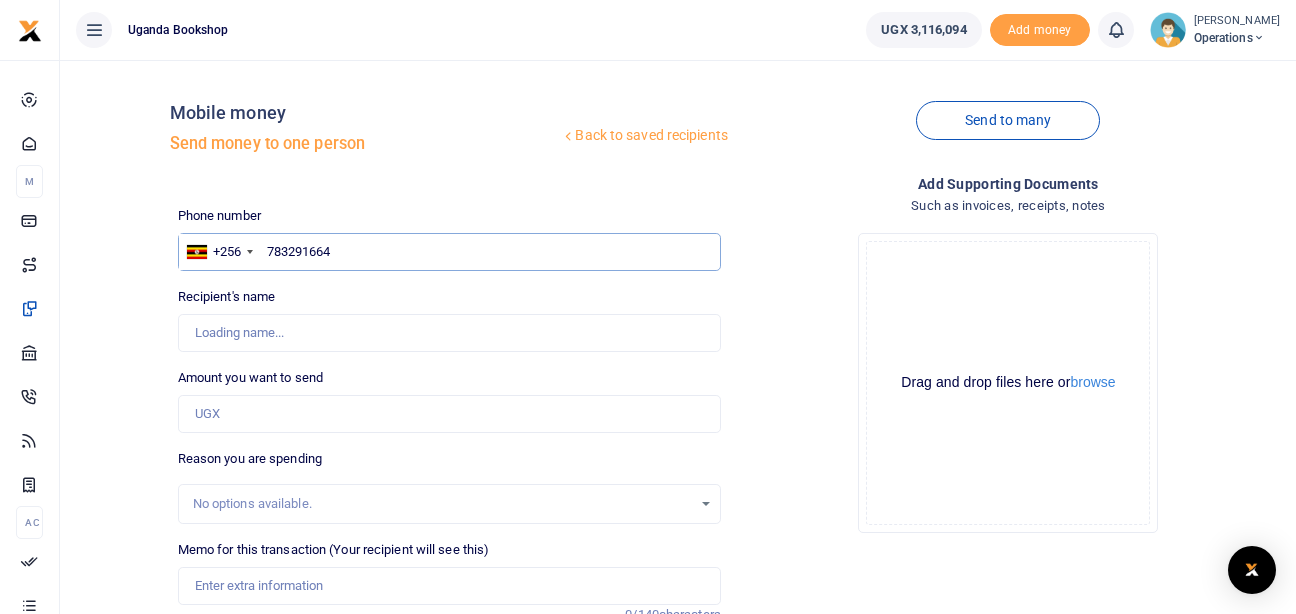 type on "[PERSON_NAME]" 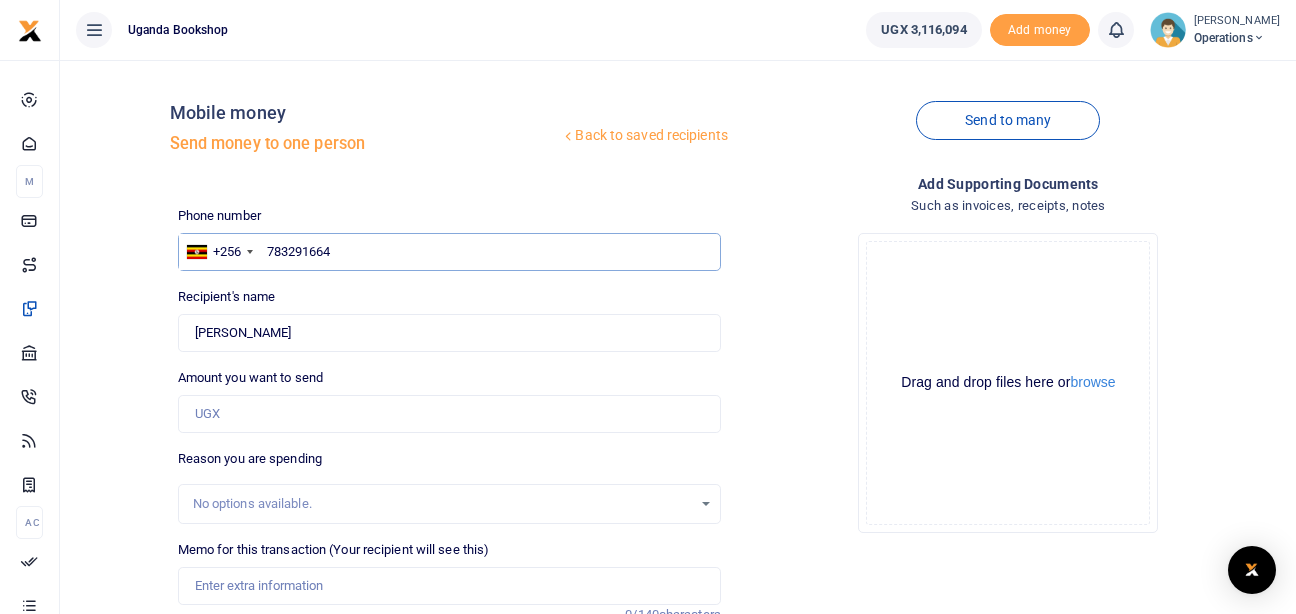type on "783291664" 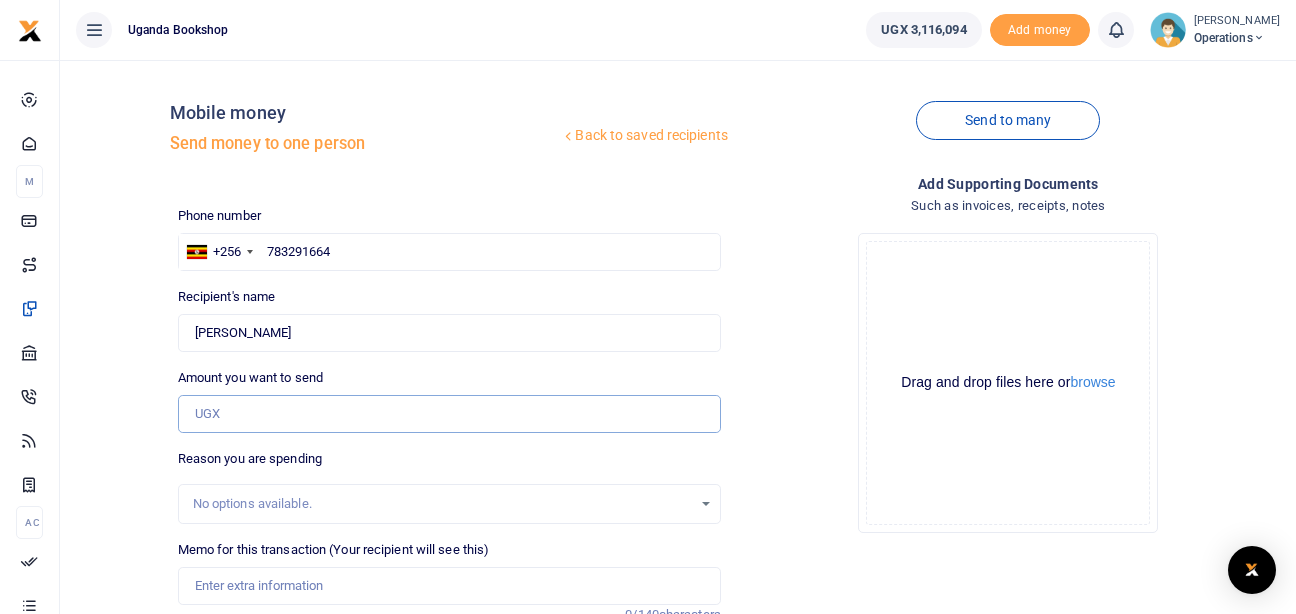 click on "Amount you want to send" at bounding box center (449, 414) 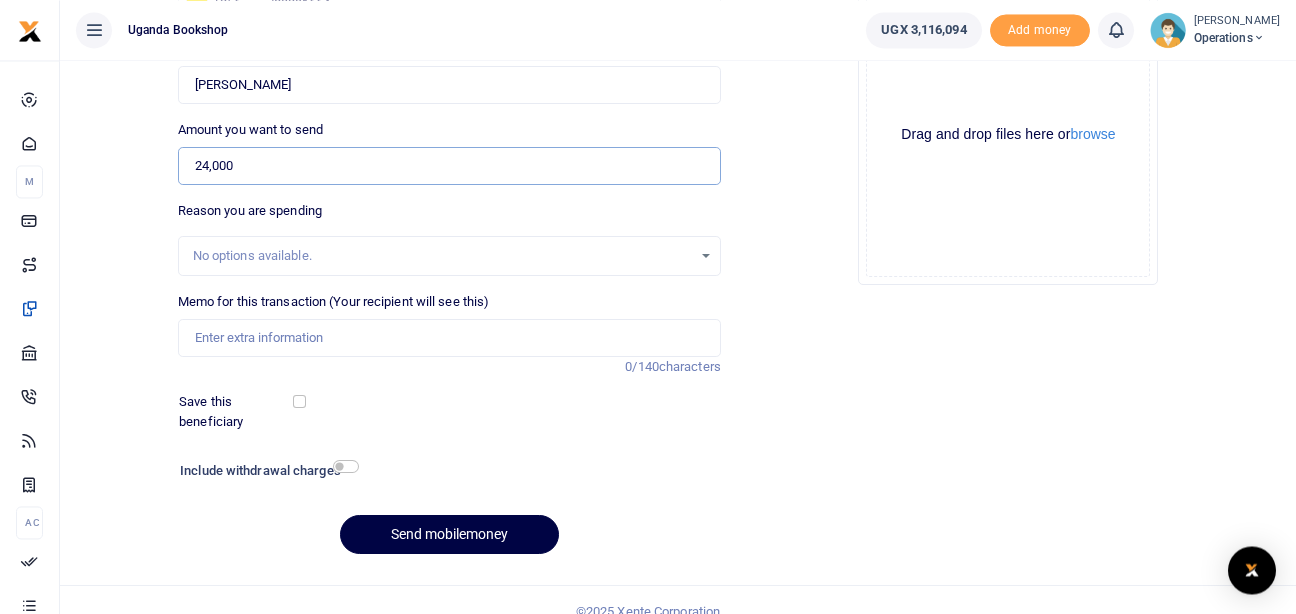 scroll, scrollTop: 268, scrollLeft: 0, axis: vertical 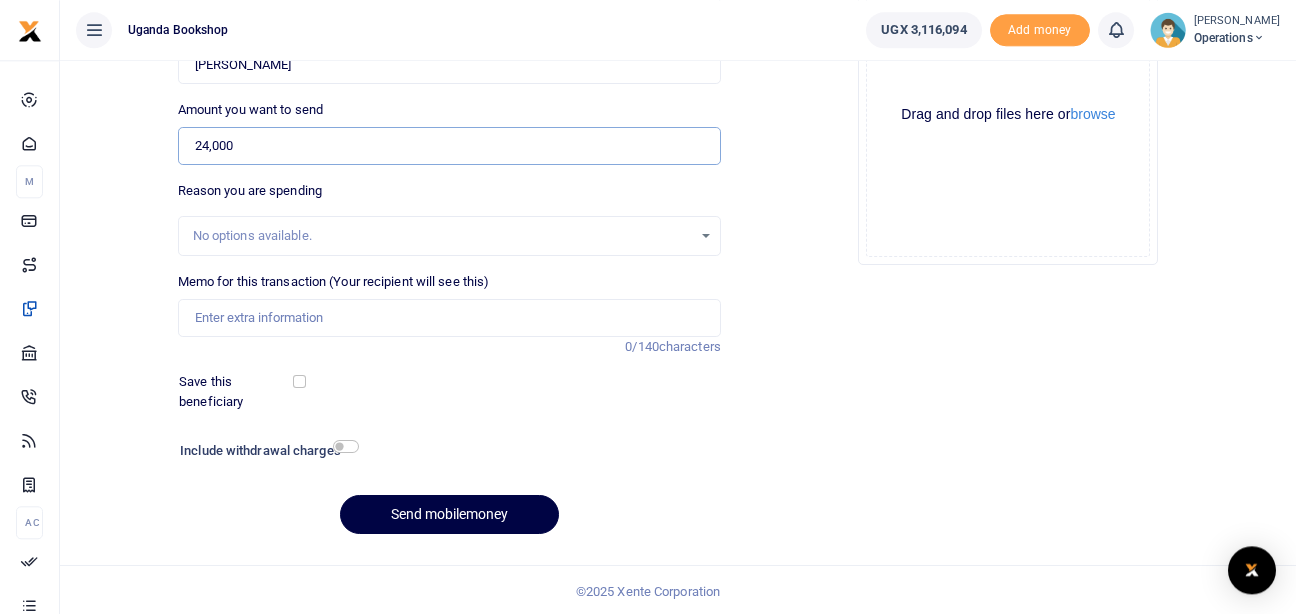 type on "24,000" 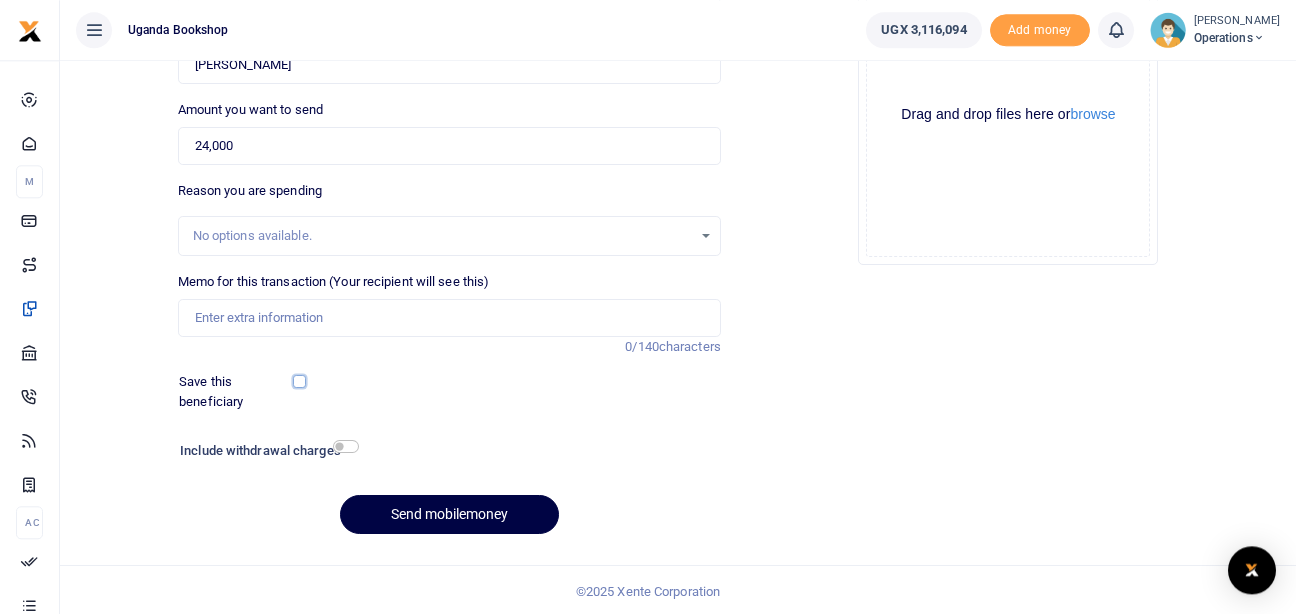 click at bounding box center [299, 381] 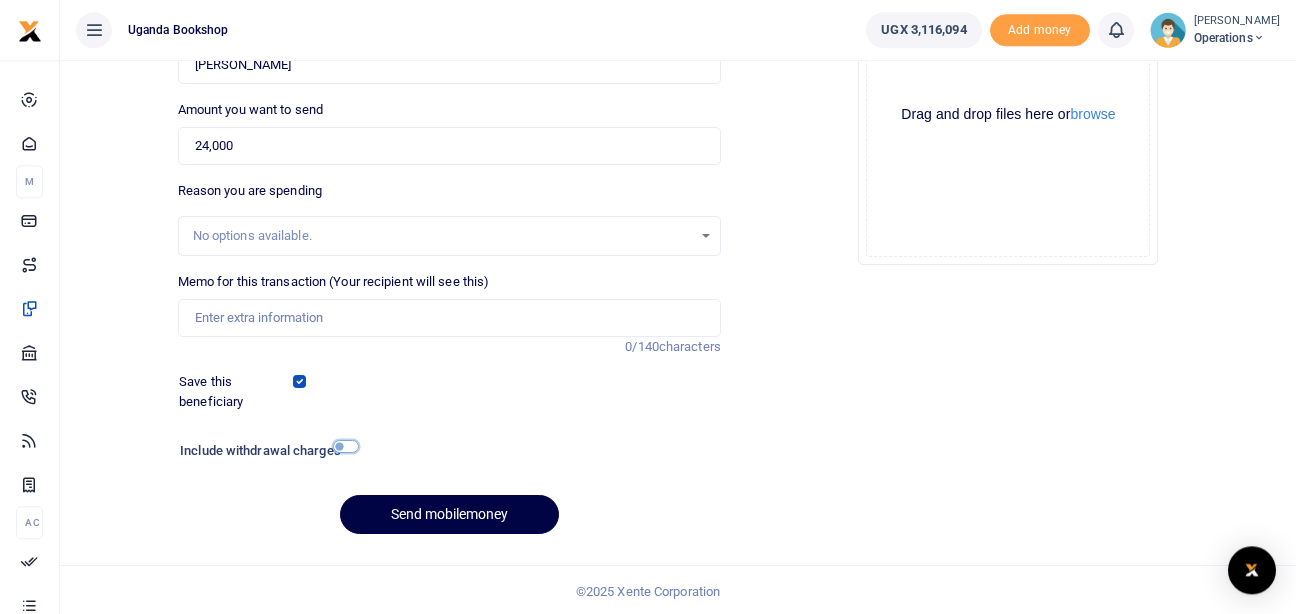 click at bounding box center [346, 446] 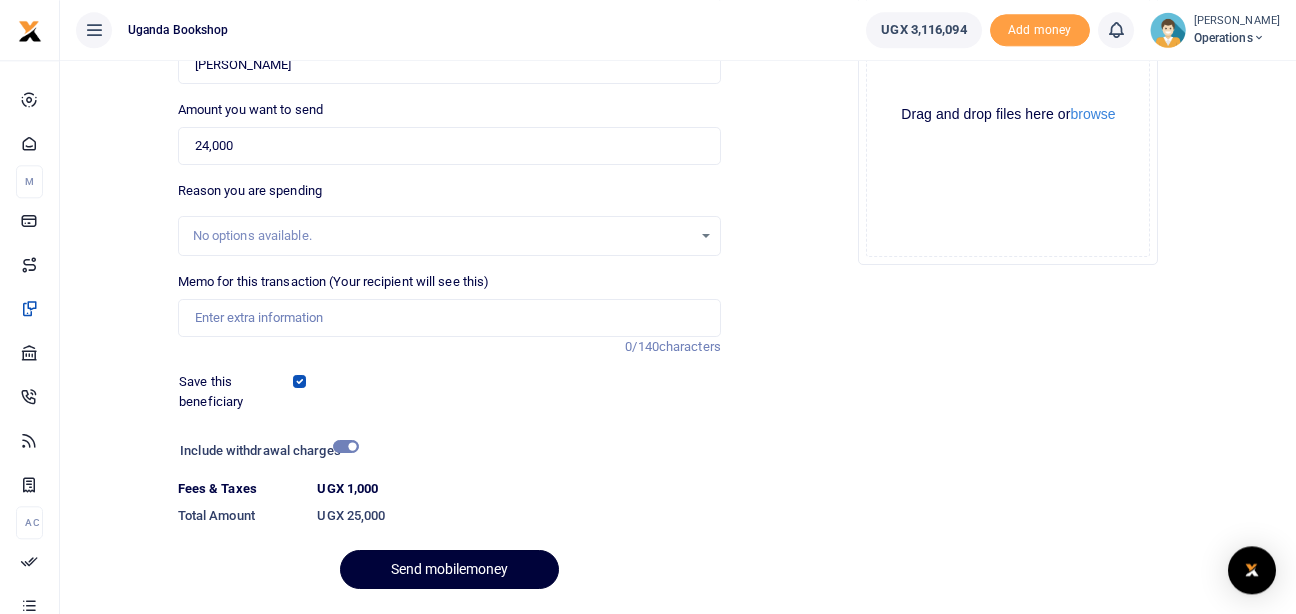 click on "Send mobilemoney" at bounding box center (449, 569) 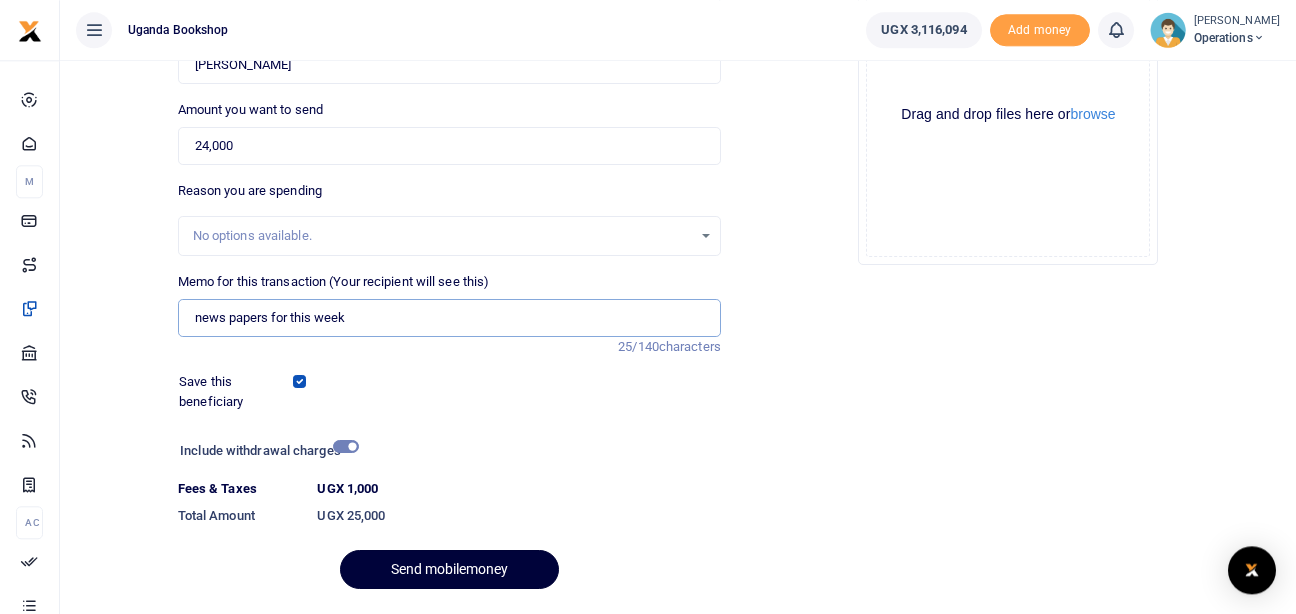 type on "news papers for this week" 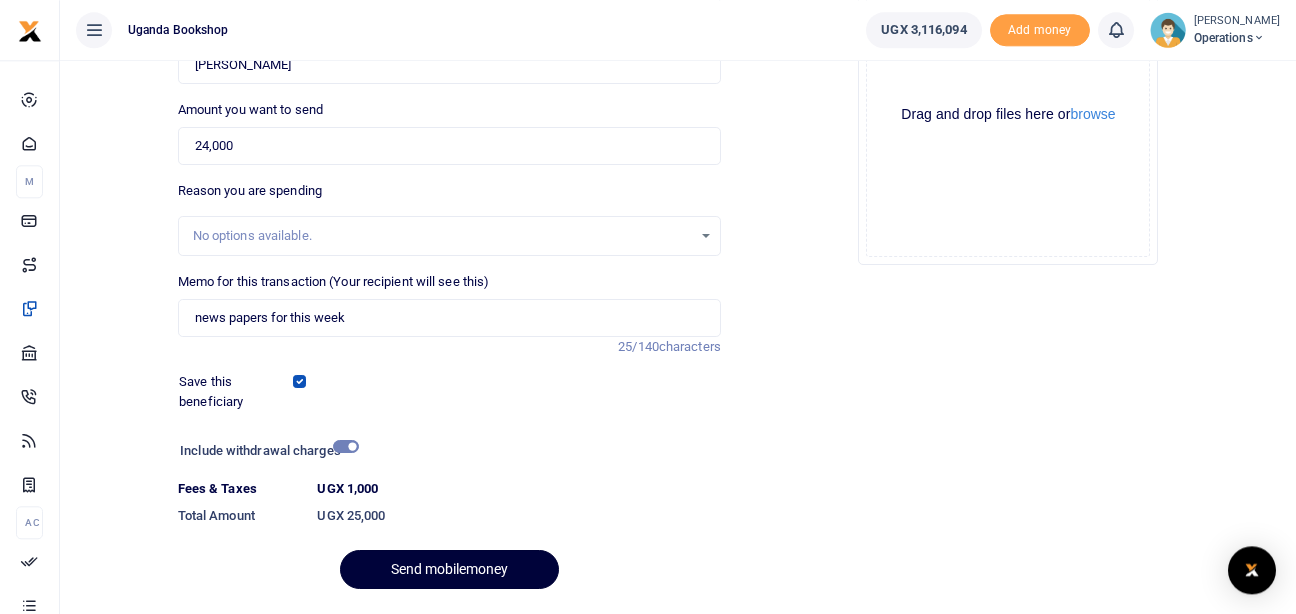 click on "Send mobilemoney" at bounding box center [449, 569] 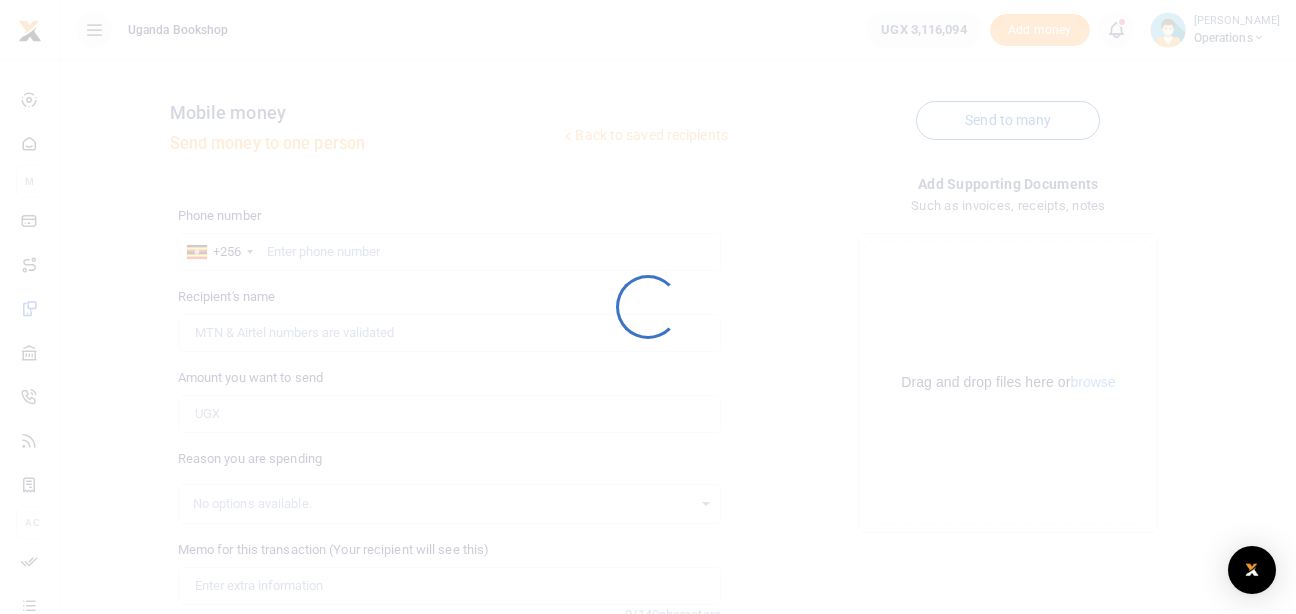 scroll, scrollTop: 0, scrollLeft: 0, axis: both 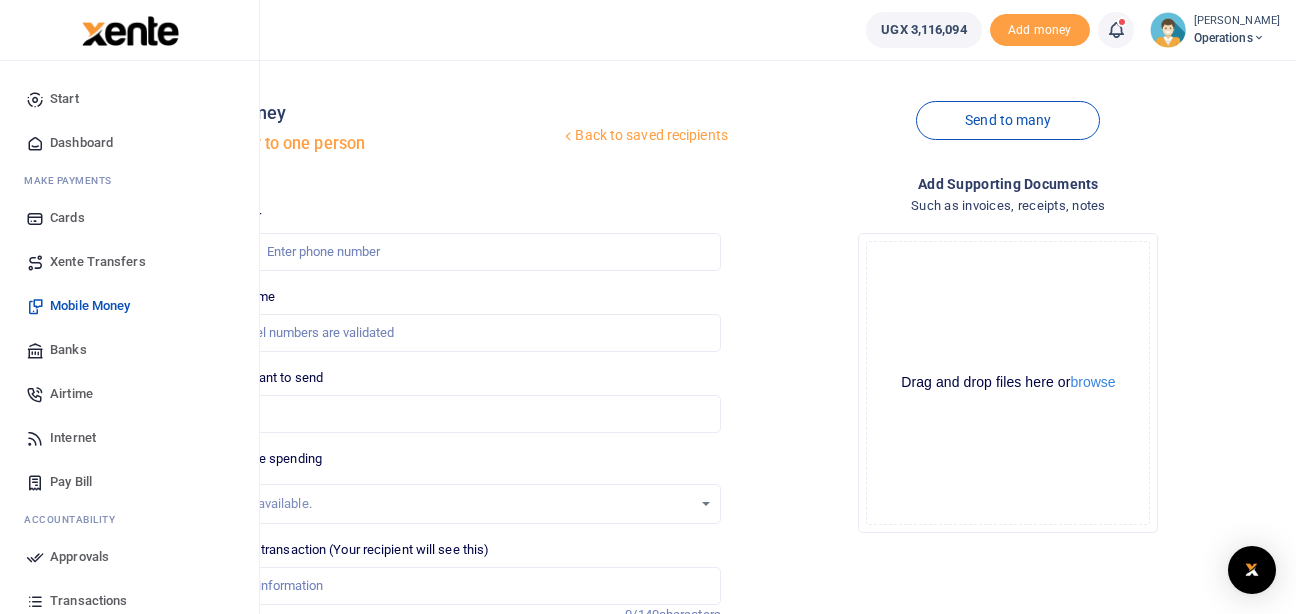 click on "Dashboard" at bounding box center (81, 143) 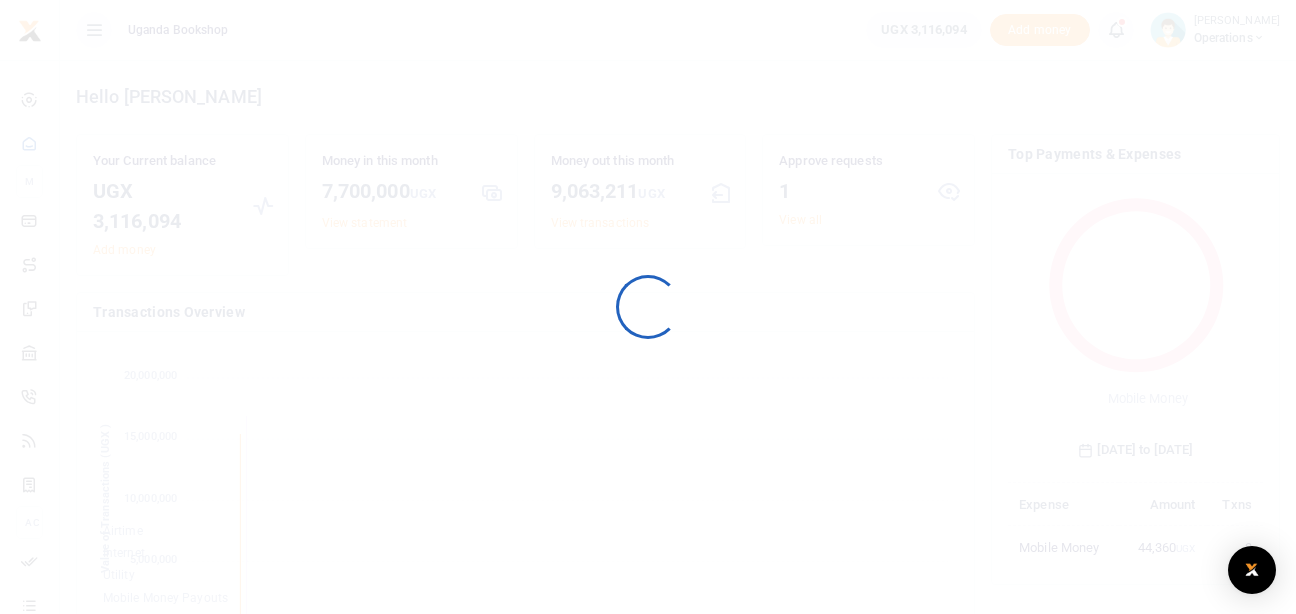 scroll, scrollTop: 0, scrollLeft: 0, axis: both 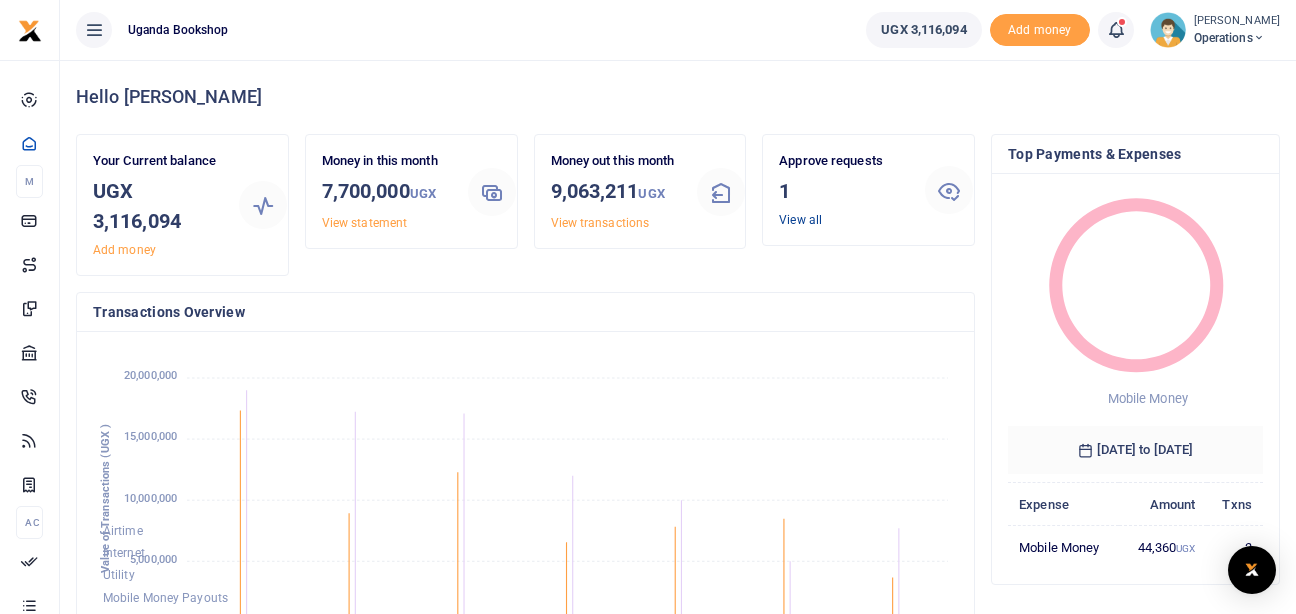 click on "View all" at bounding box center [800, 220] 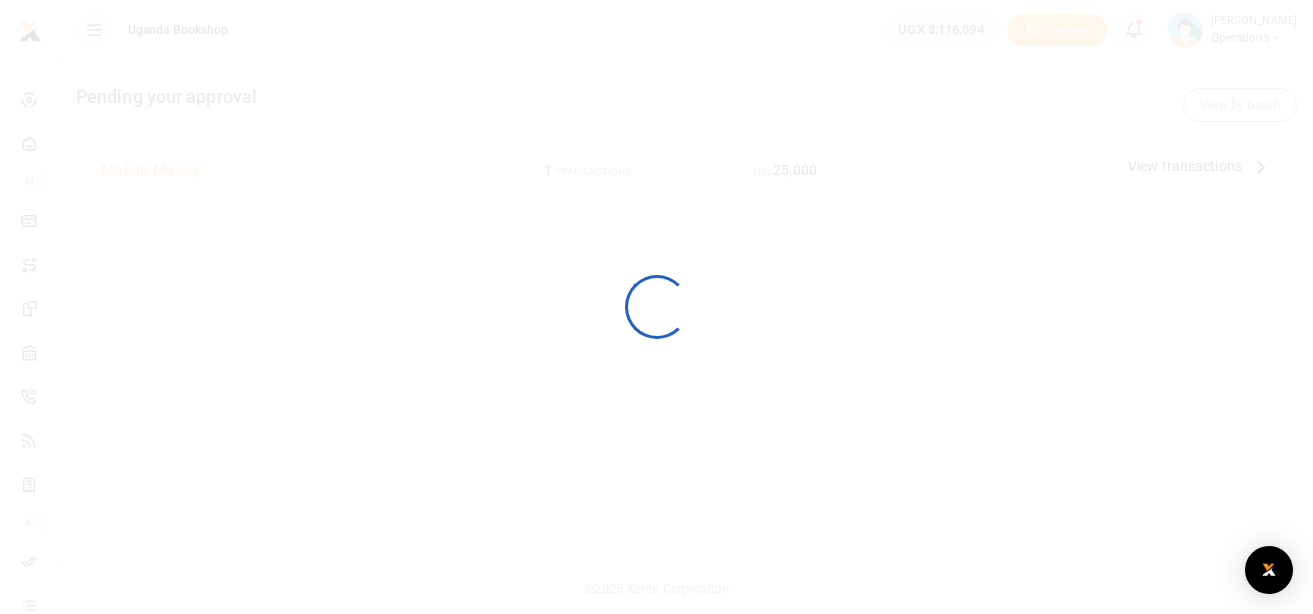 scroll, scrollTop: 0, scrollLeft: 0, axis: both 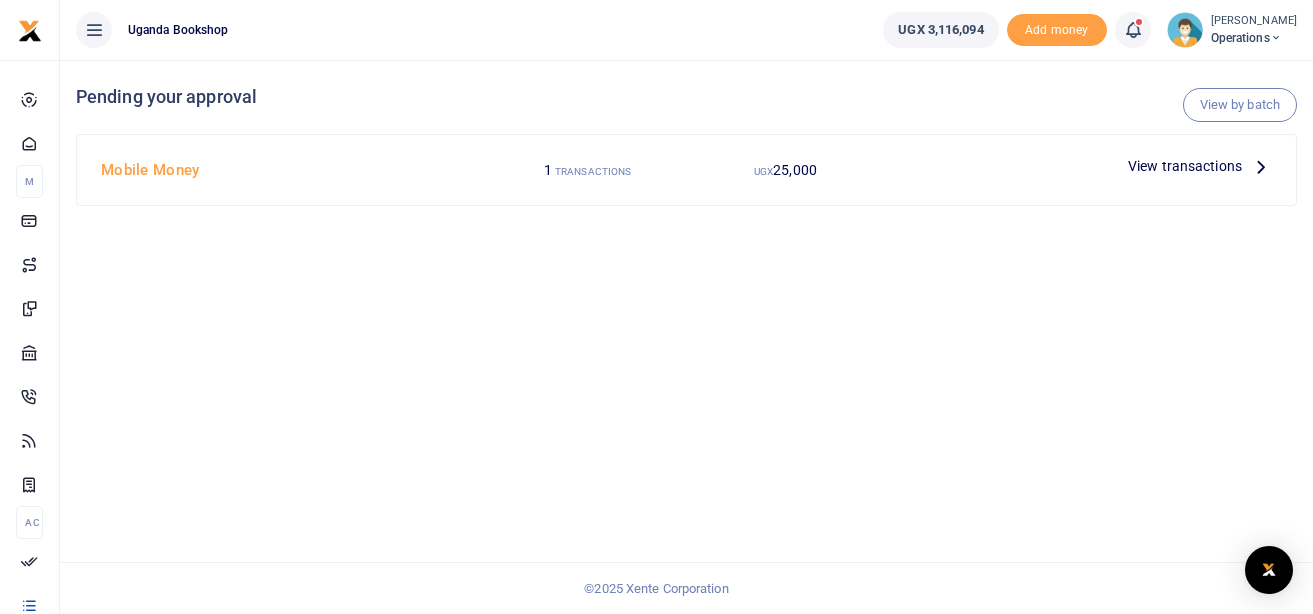click at bounding box center [1261, 166] 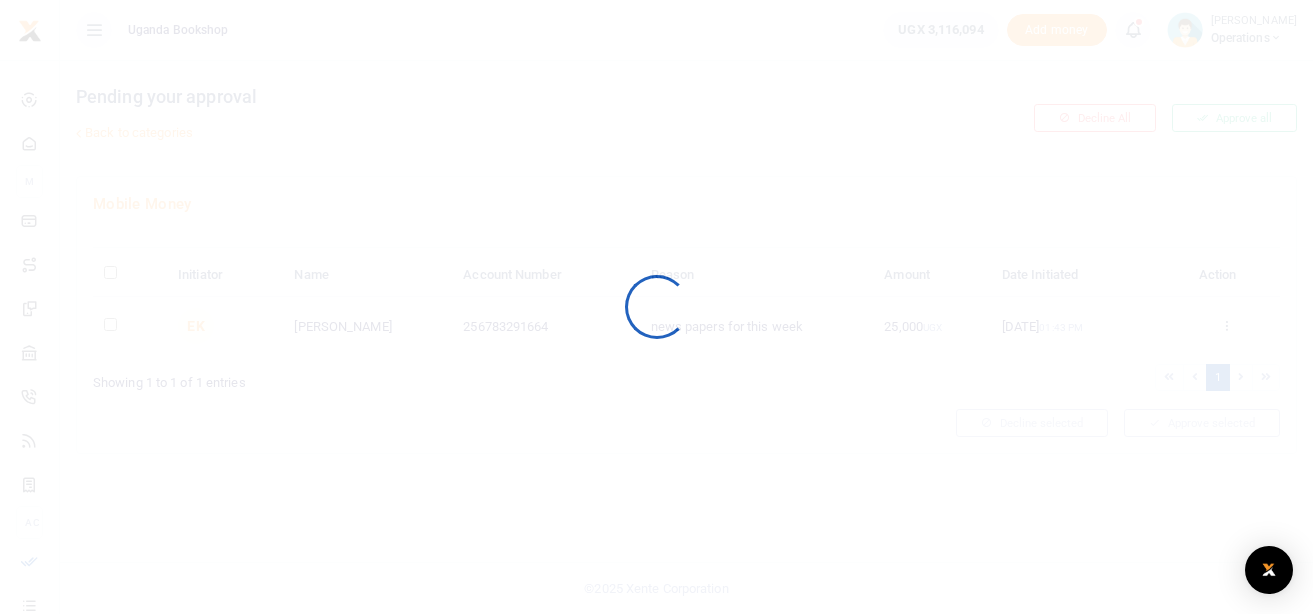 scroll, scrollTop: 0, scrollLeft: 0, axis: both 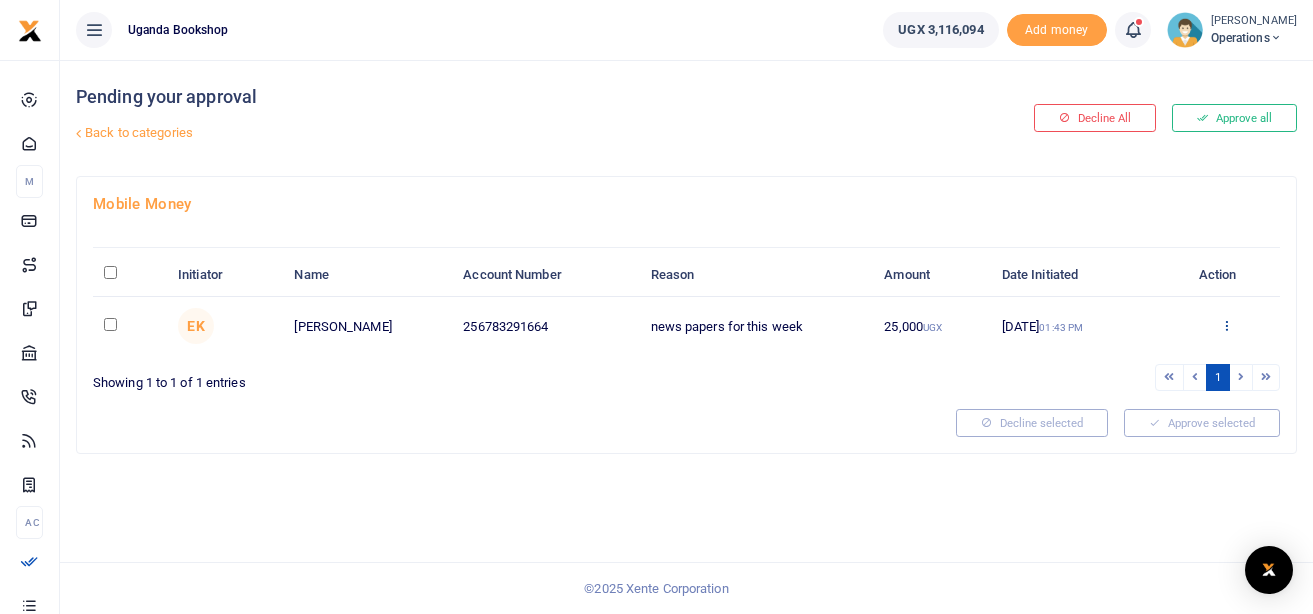 click at bounding box center [1226, 325] 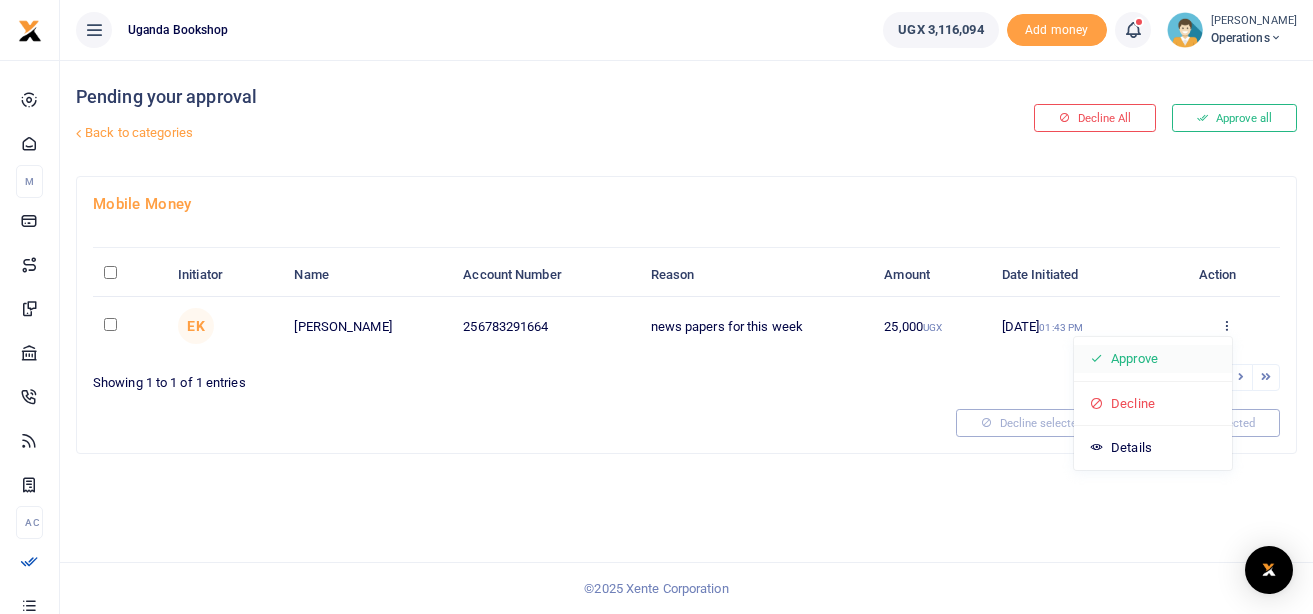 click on "Approve" at bounding box center (1153, 359) 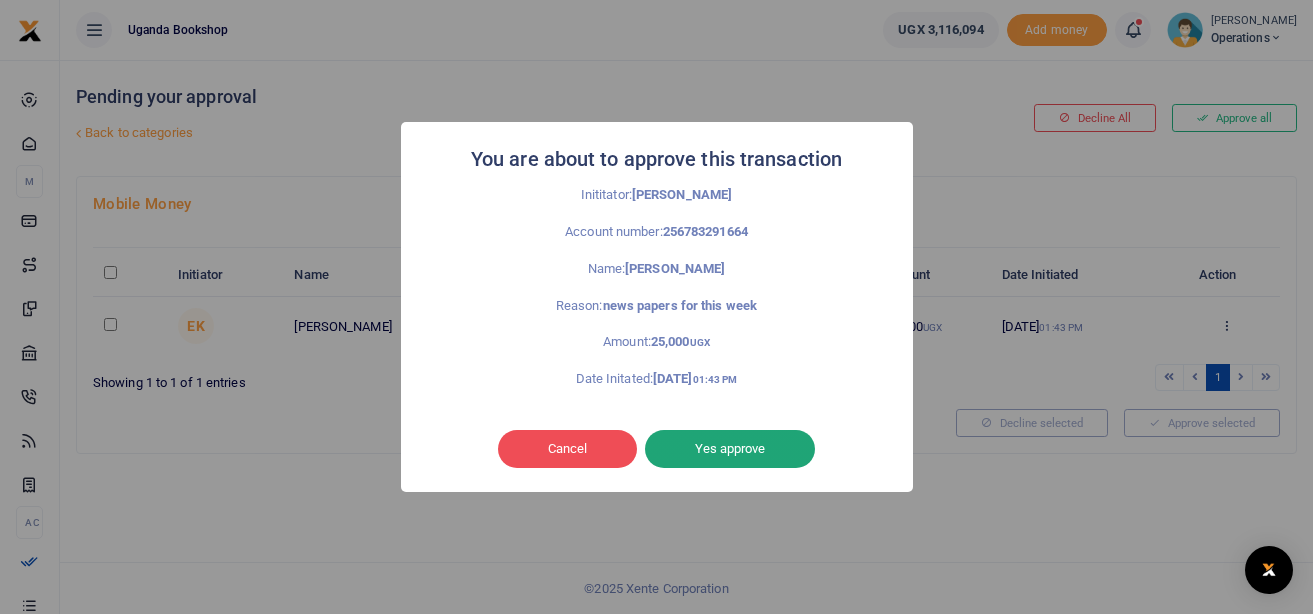 click on "Yes approve" at bounding box center (730, 449) 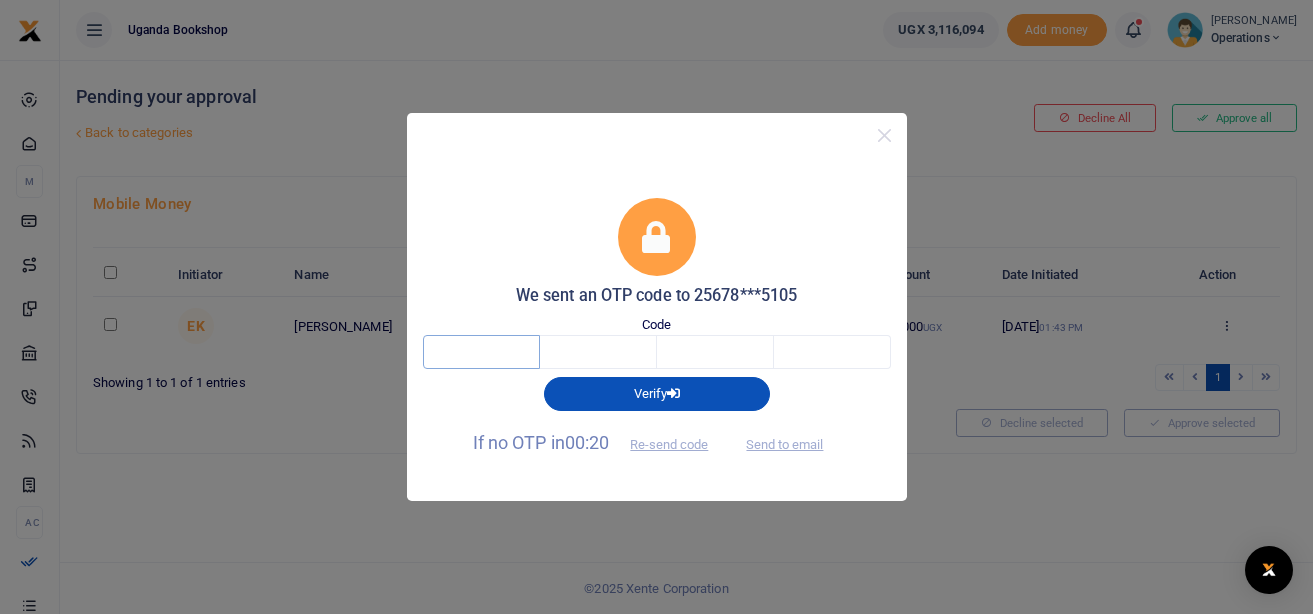 click at bounding box center [481, 352] 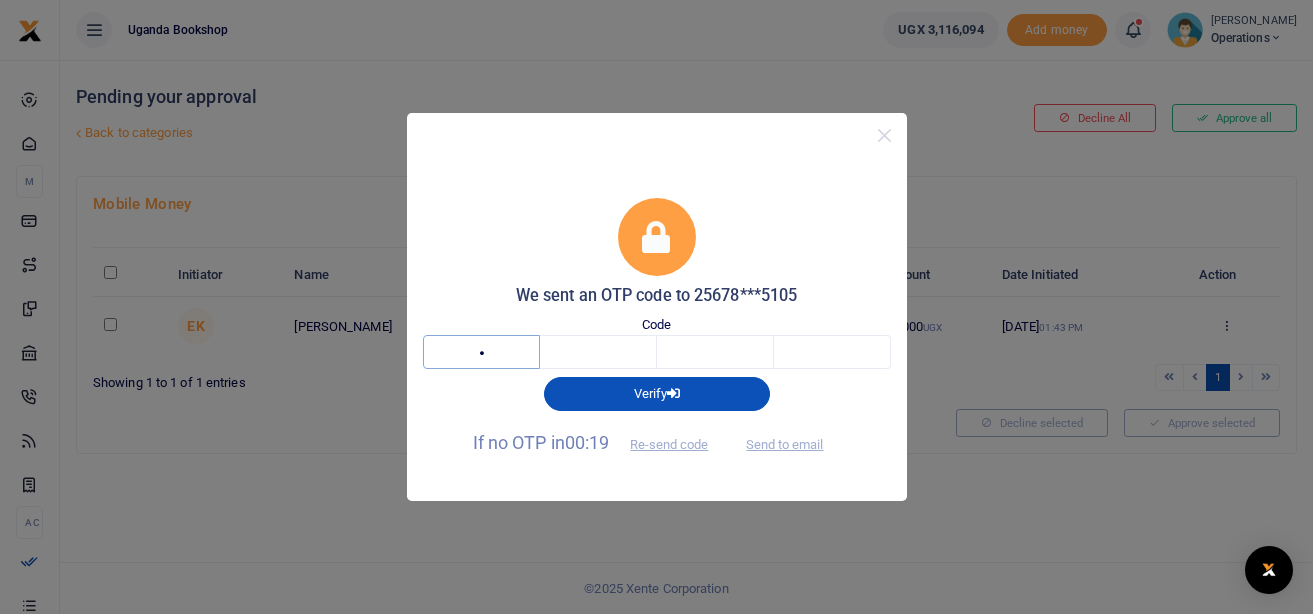type on "1" 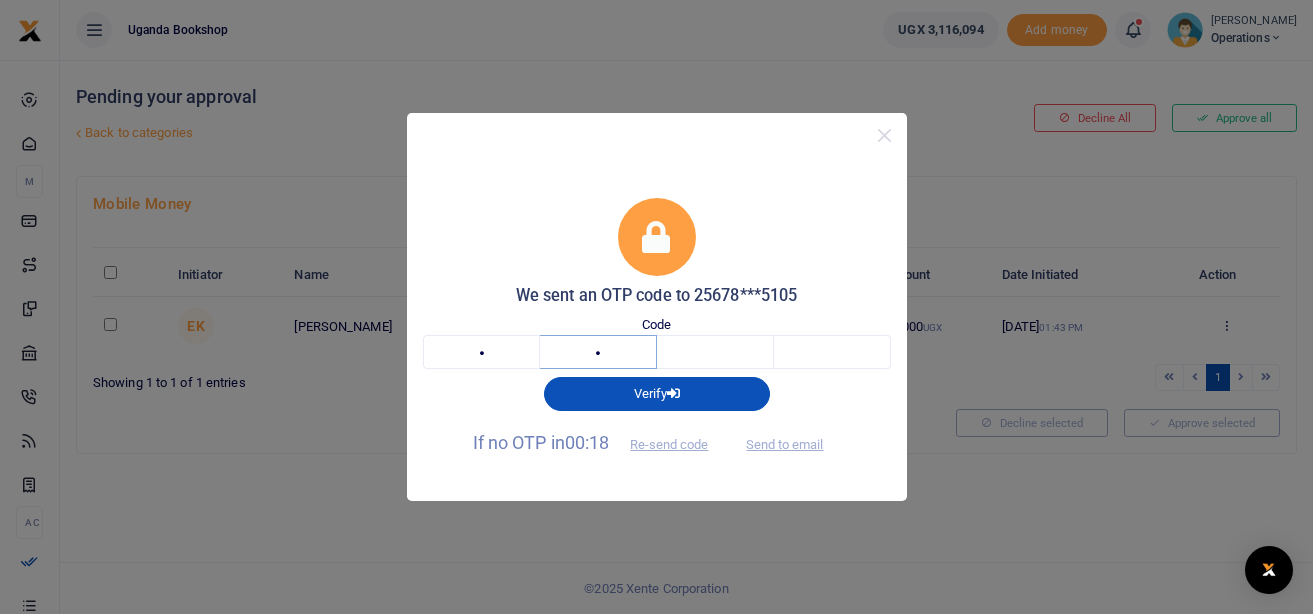 type on "6" 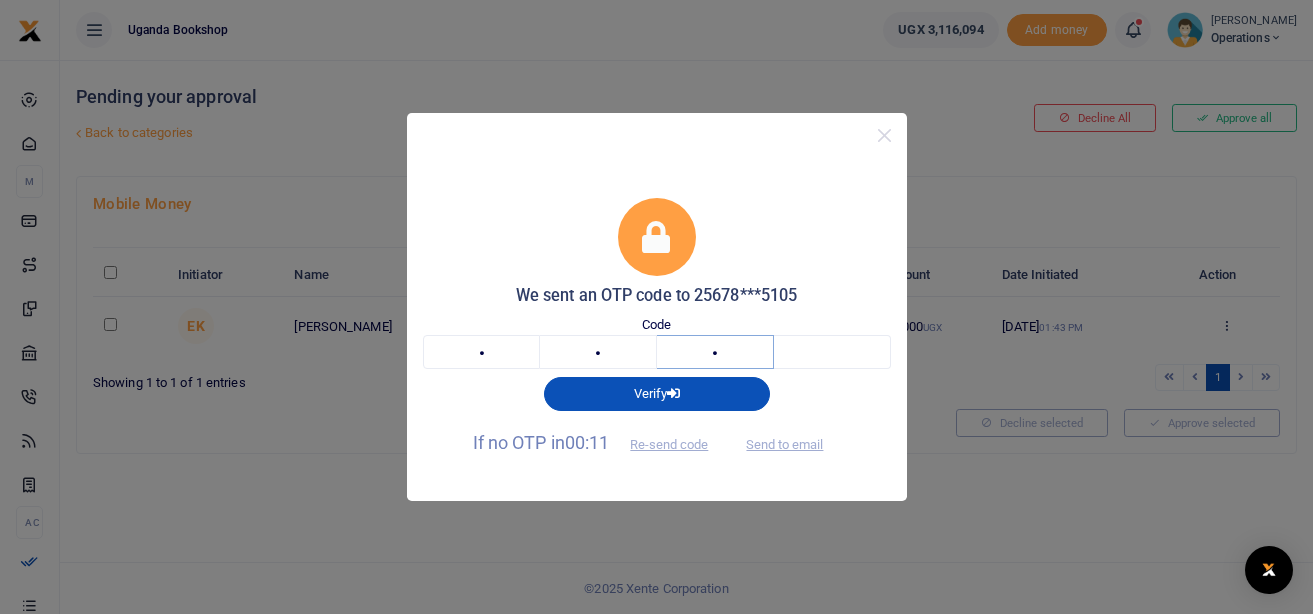 type on "5" 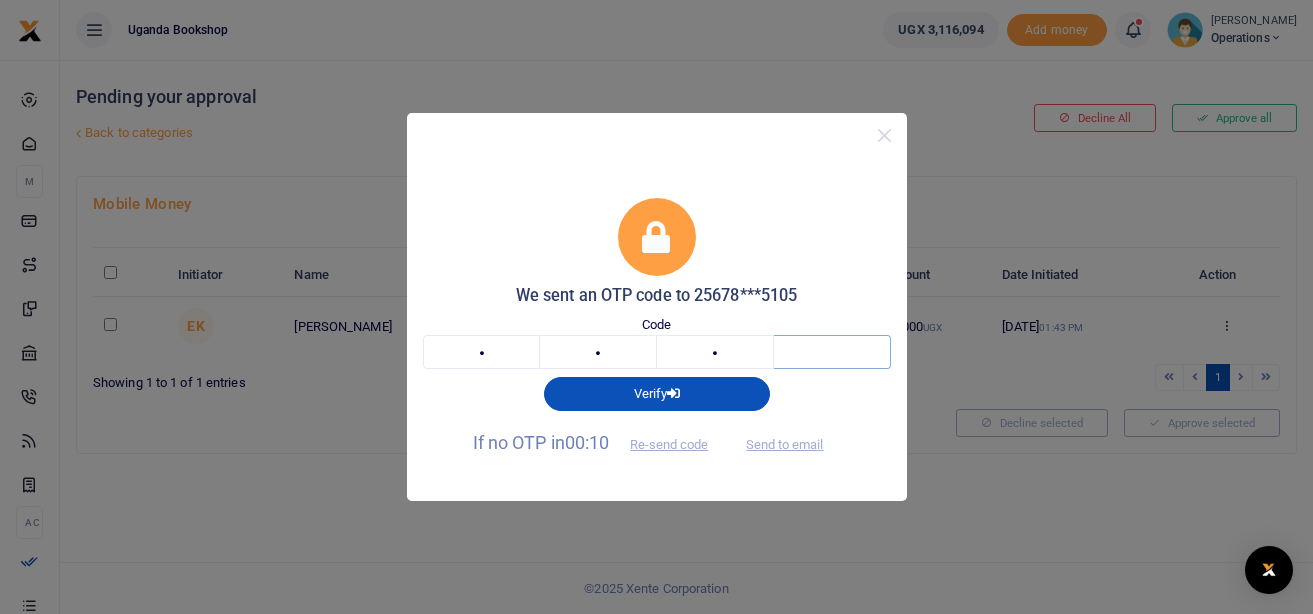 type on "8" 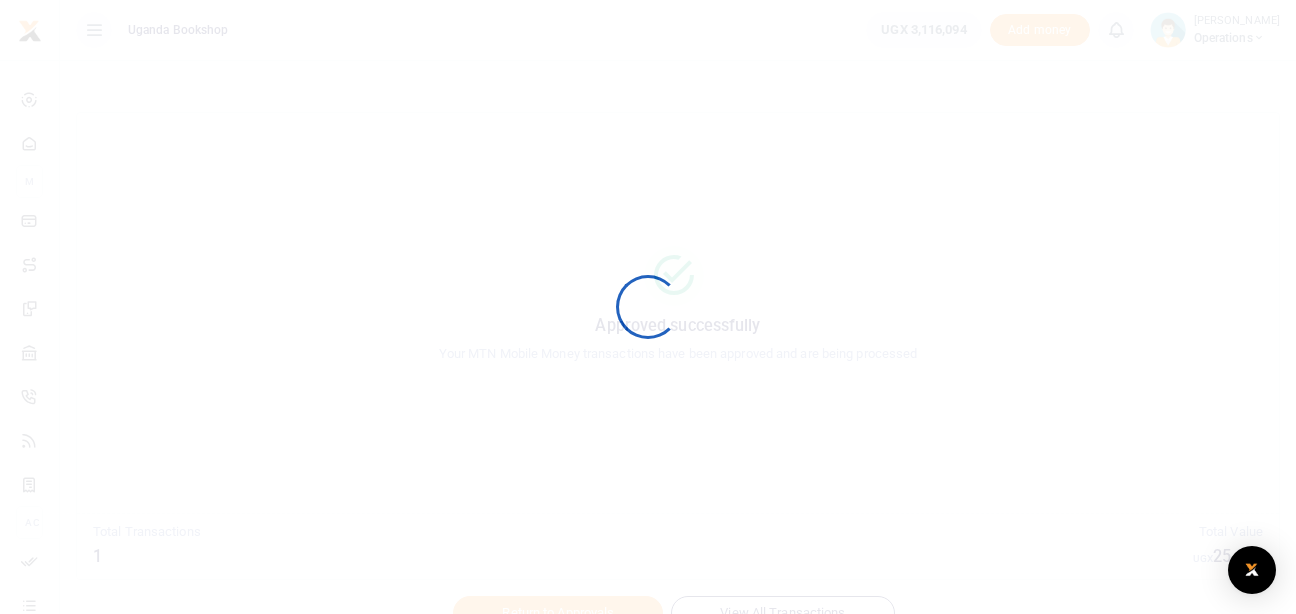 scroll, scrollTop: 0, scrollLeft: 0, axis: both 